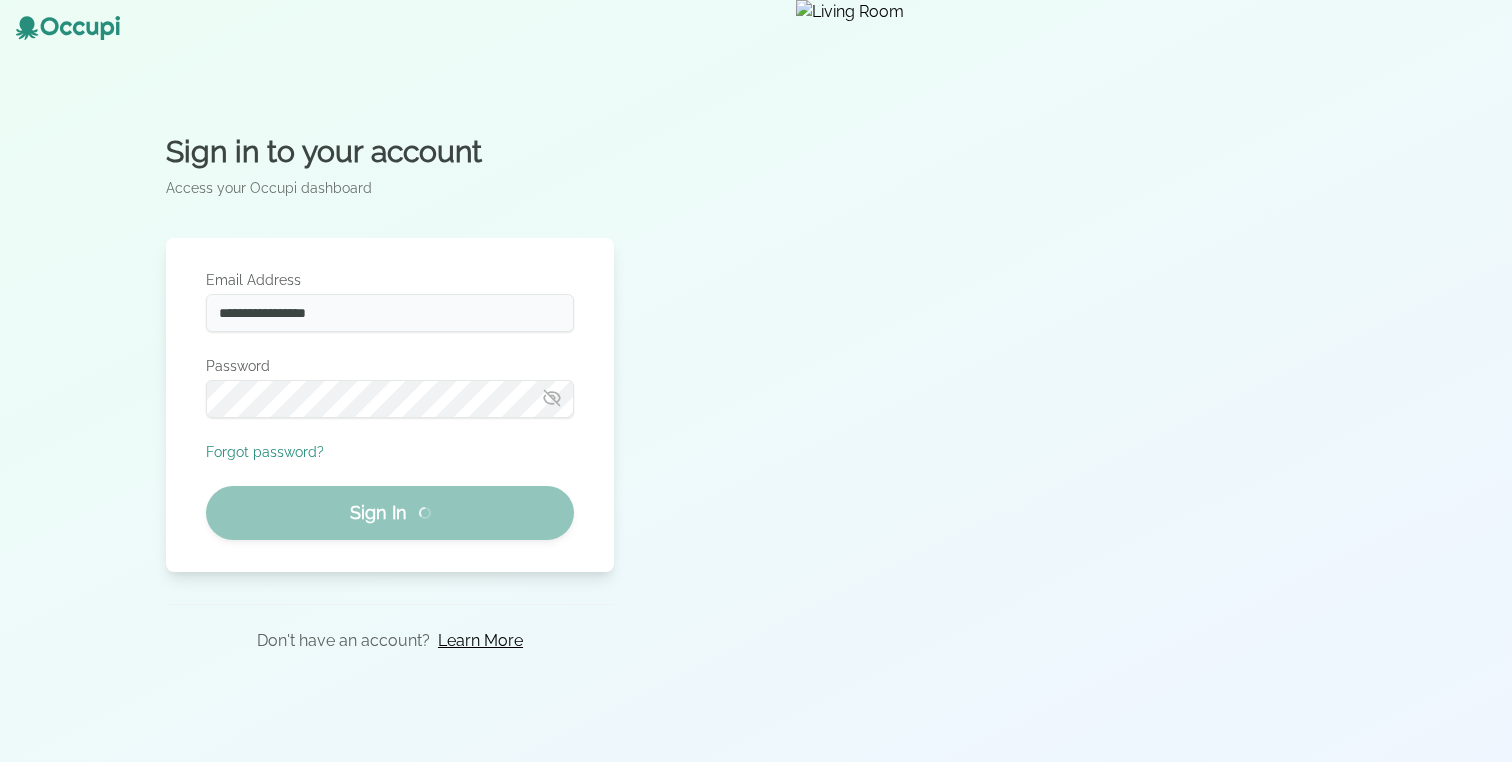 scroll, scrollTop: 0, scrollLeft: 0, axis: both 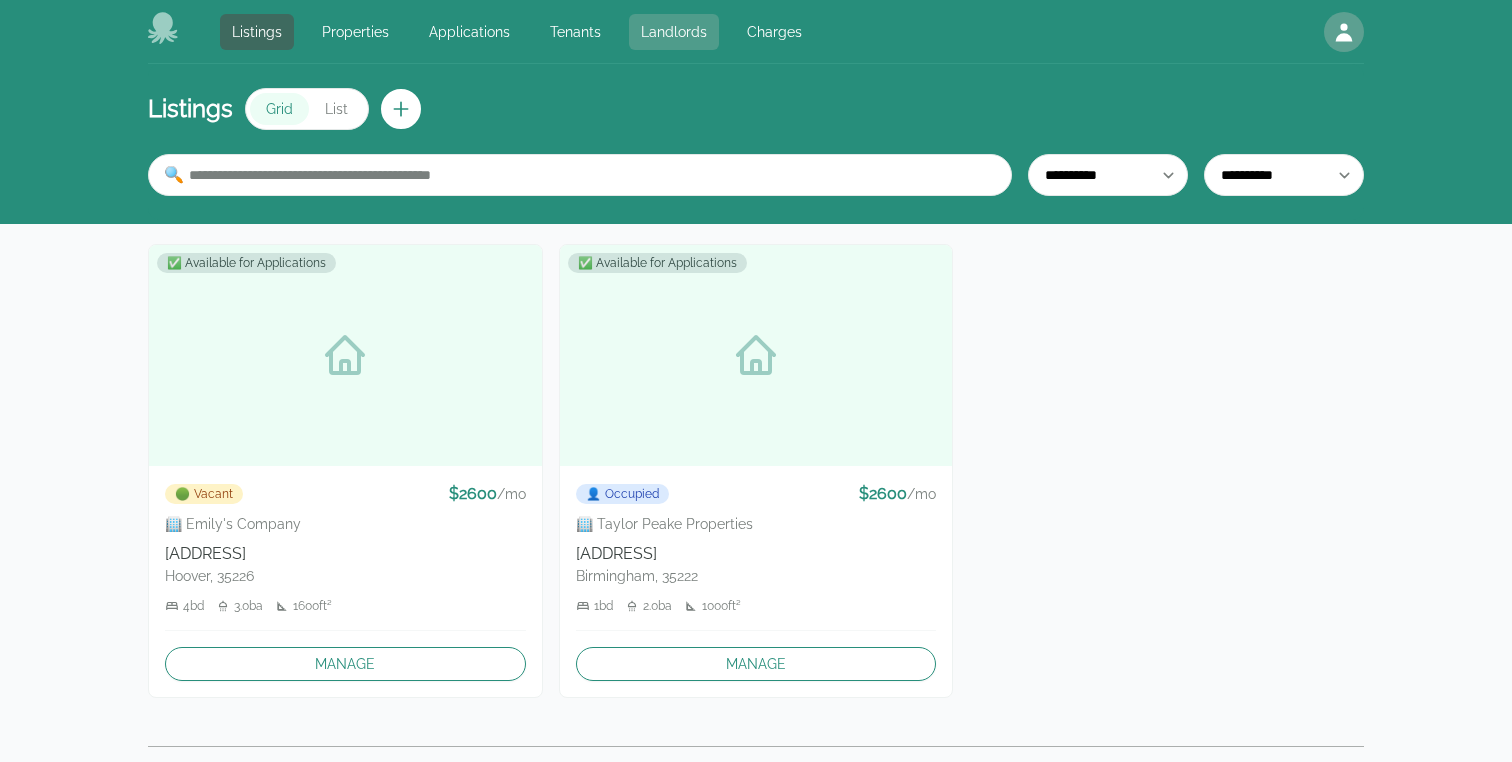 click on "Landlords" at bounding box center [674, 32] 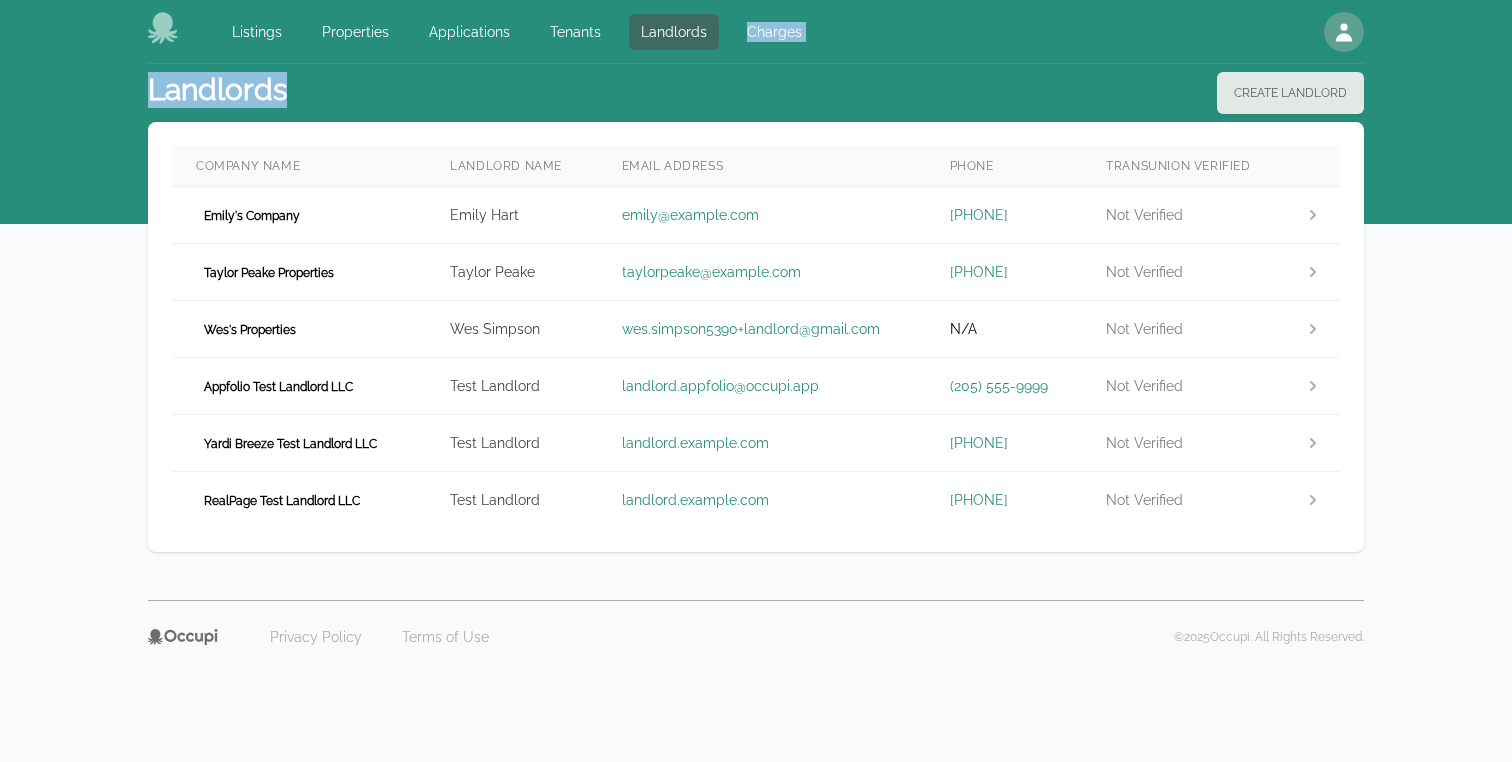 drag, startPoint x: 696, startPoint y: 51, endPoint x: 716, endPoint y: 125, distance: 76.655075 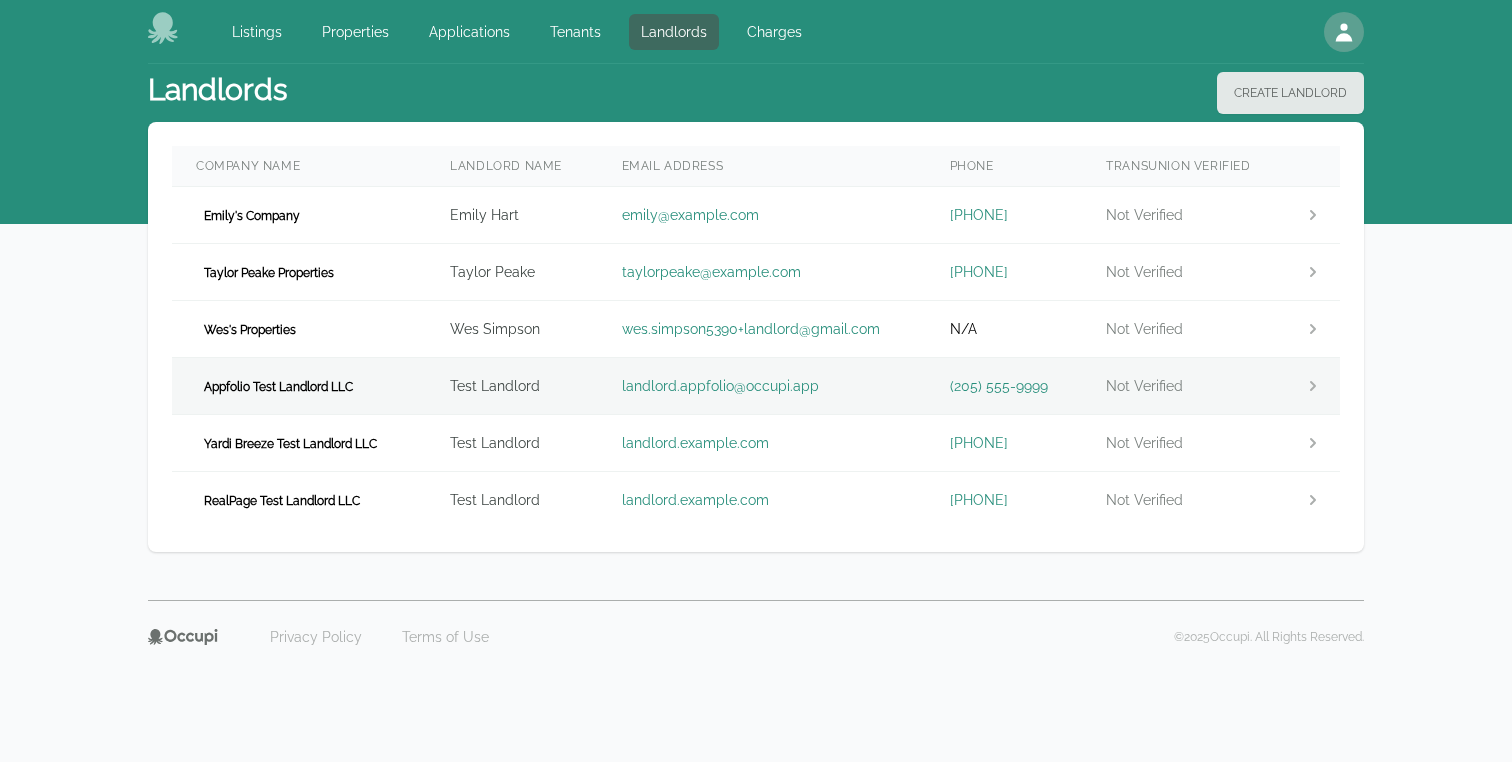 click on "landlord.appfolio@occupi.app" at bounding box center (762, 386) 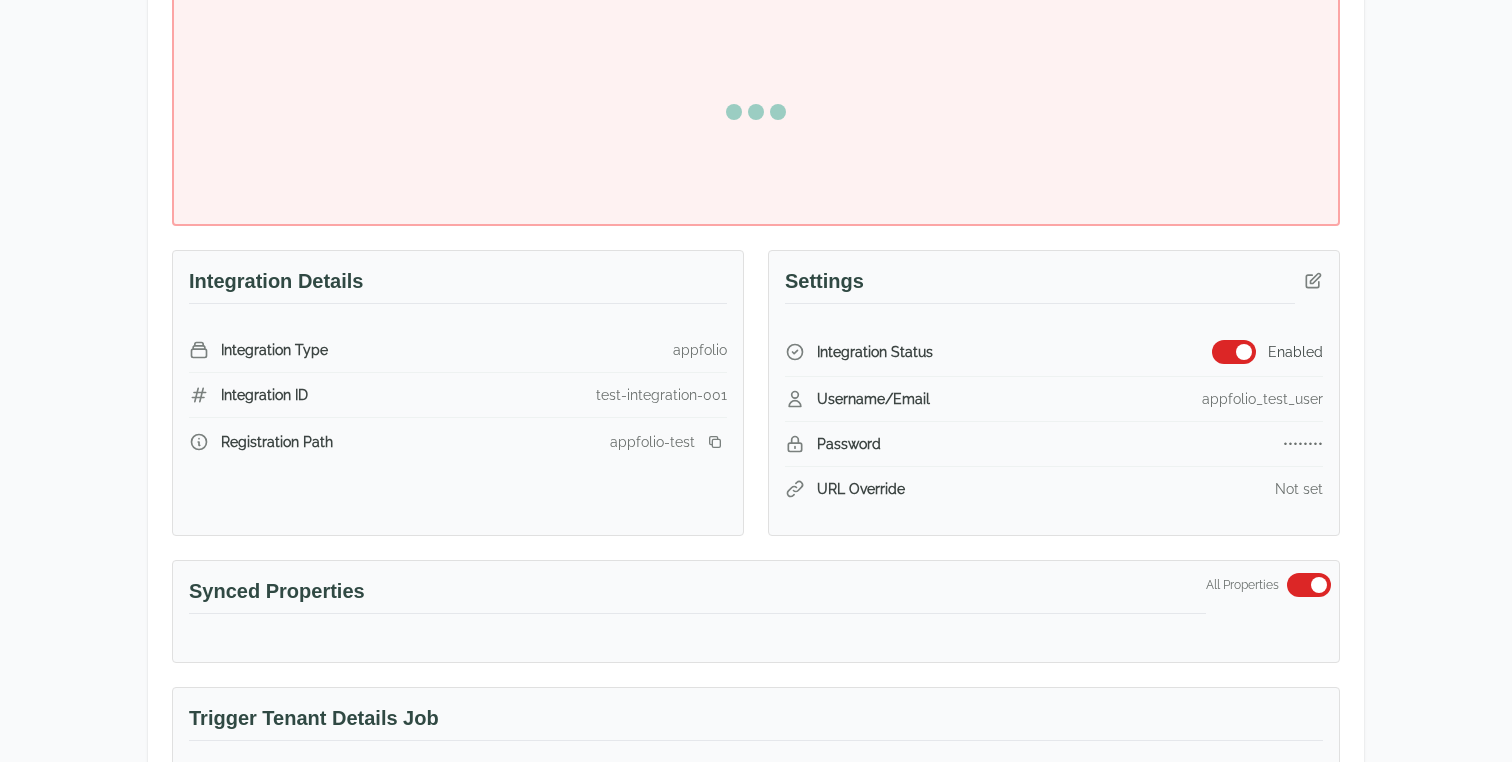 scroll, scrollTop: 454, scrollLeft: 0, axis: vertical 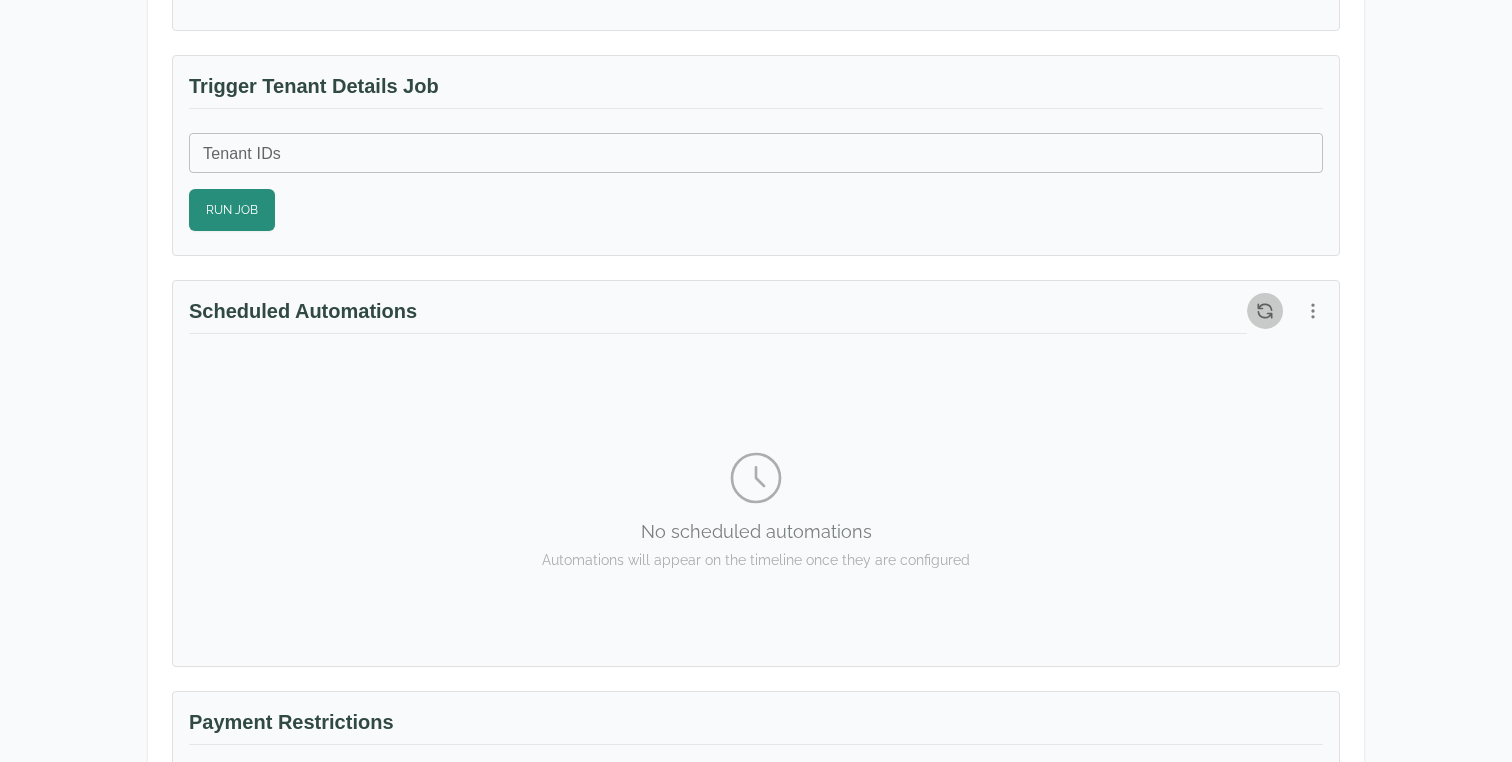 click 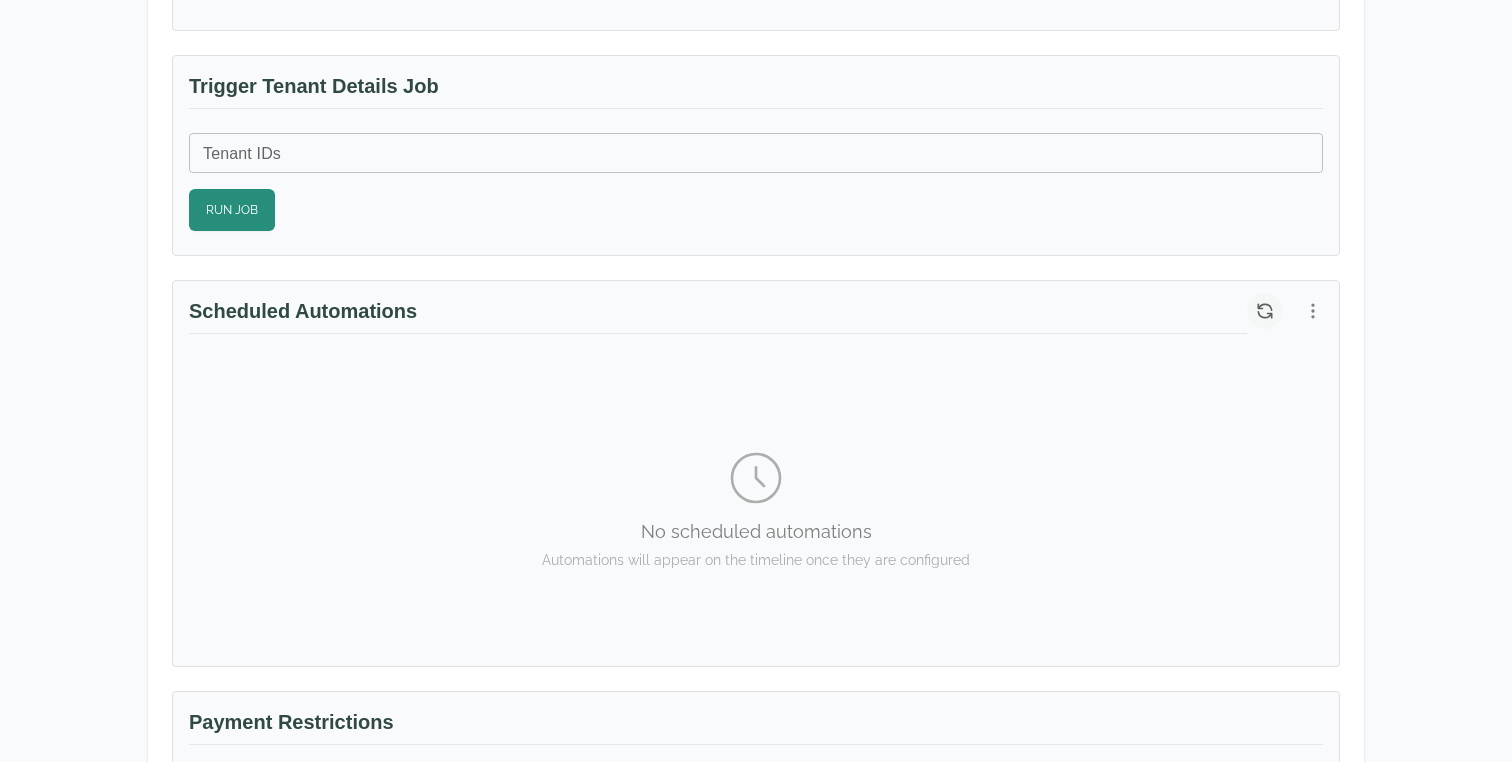 click 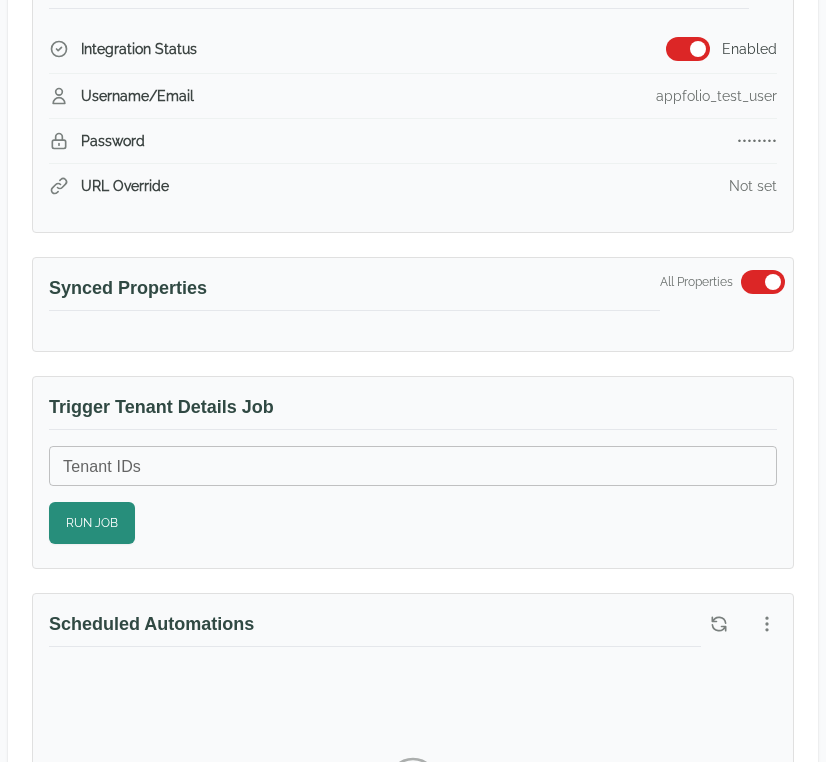 scroll, scrollTop: 0, scrollLeft: 0, axis: both 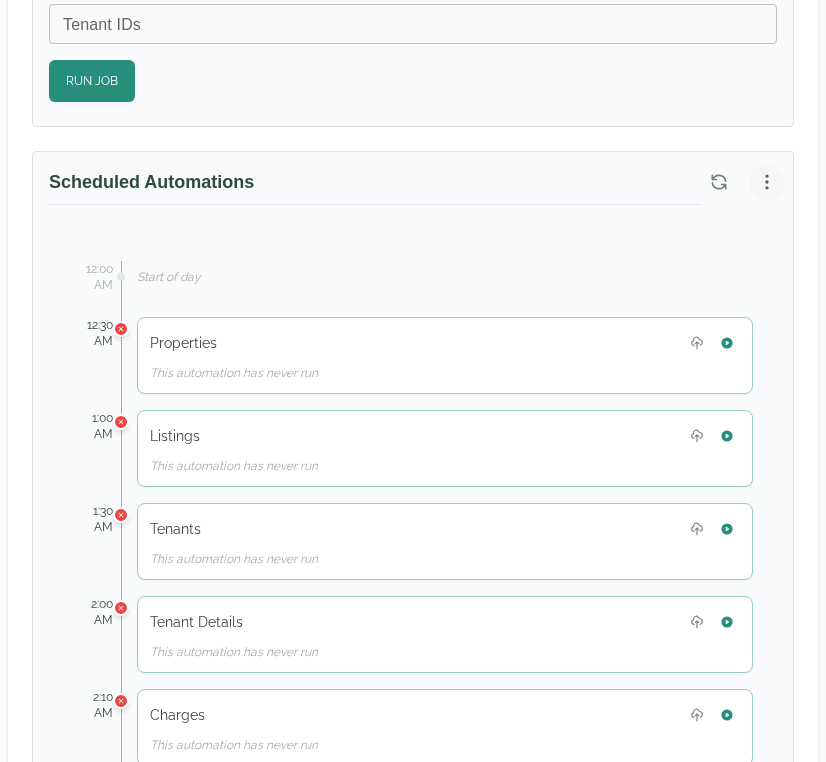 click 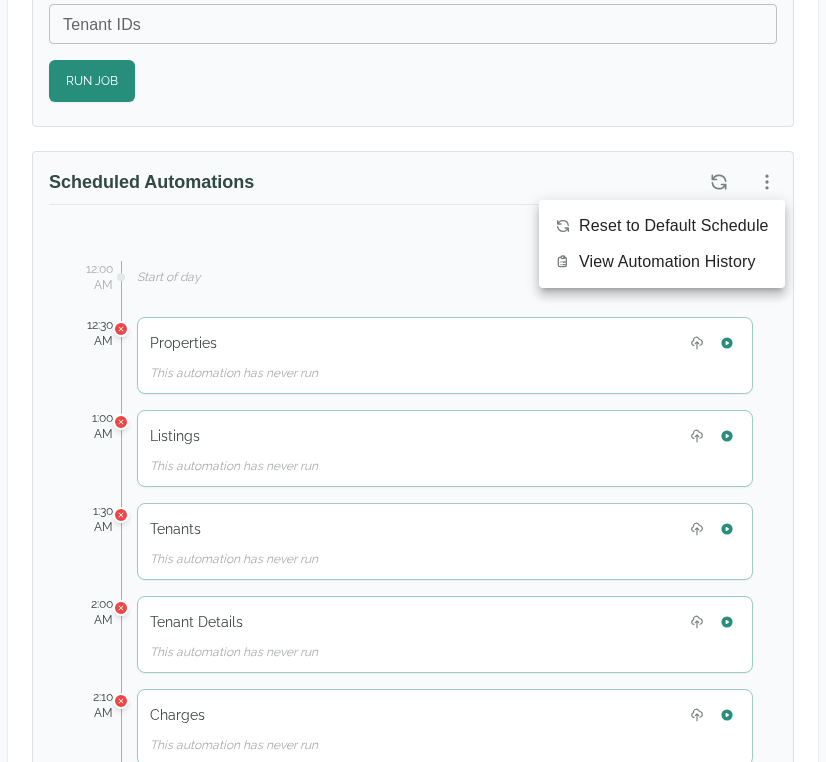 click on "View Automation History" at bounding box center [667, 262] 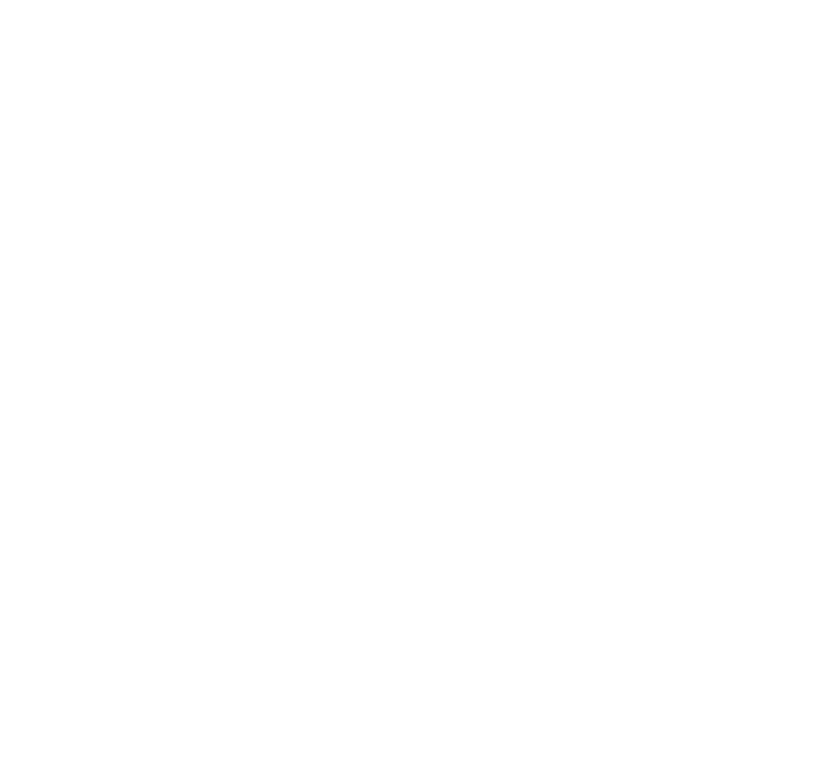 scroll, scrollTop: 0, scrollLeft: 0, axis: both 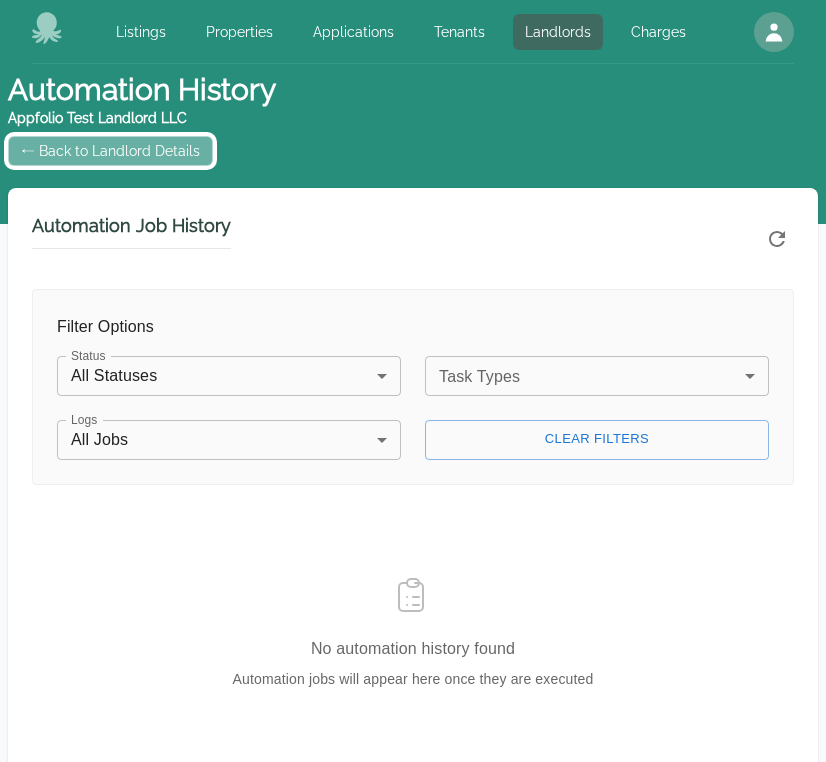 click on "← Back to Landlord Details" at bounding box center [110, 151] 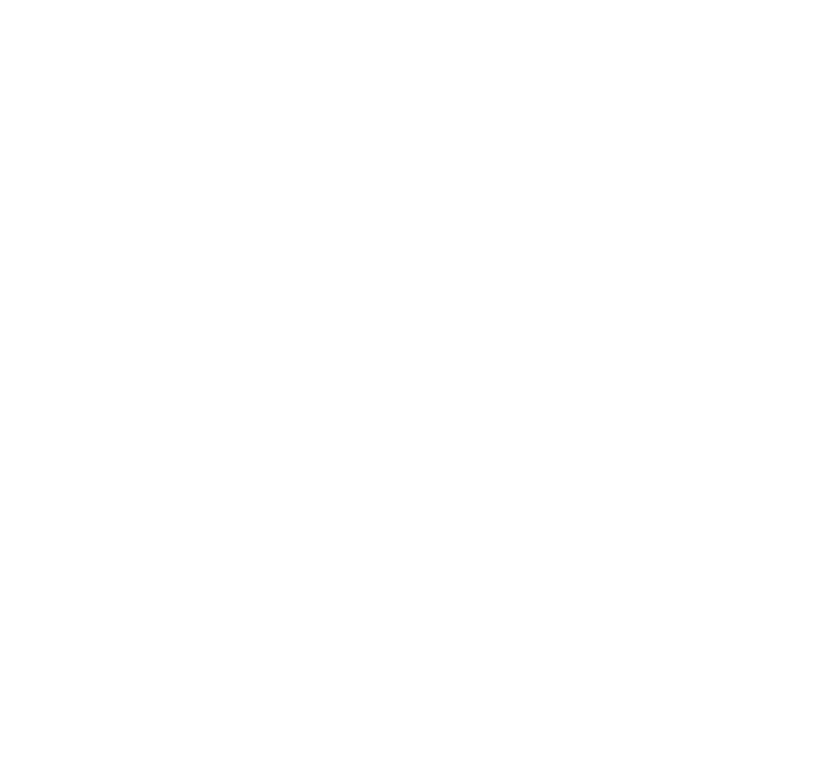 scroll, scrollTop: 0, scrollLeft: 0, axis: both 